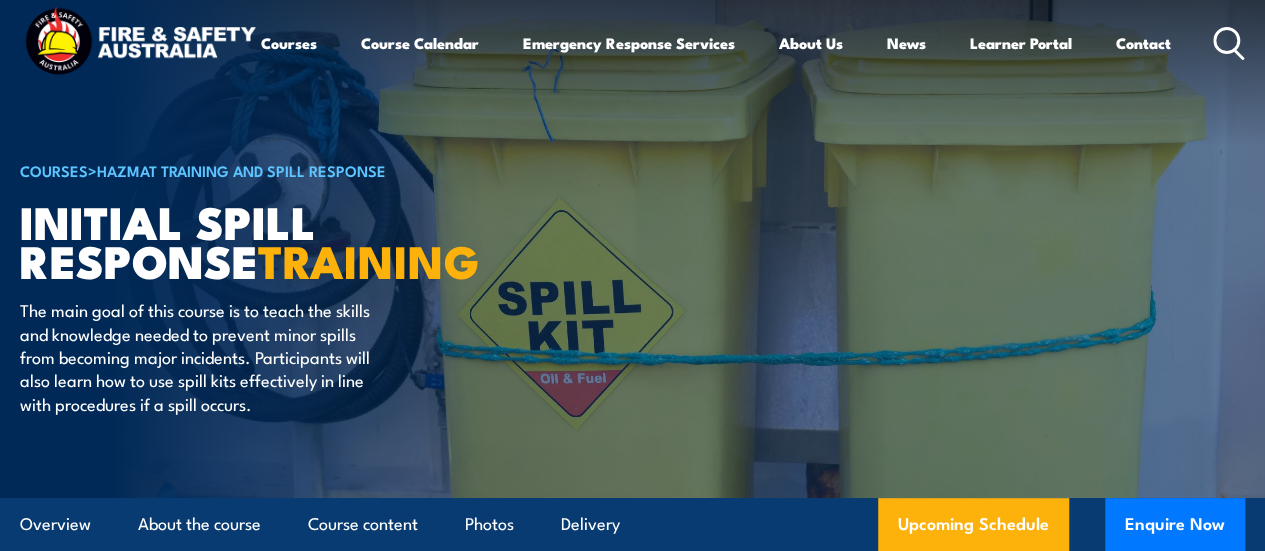 scroll, scrollTop: 100, scrollLeft: 0, axis: vertical 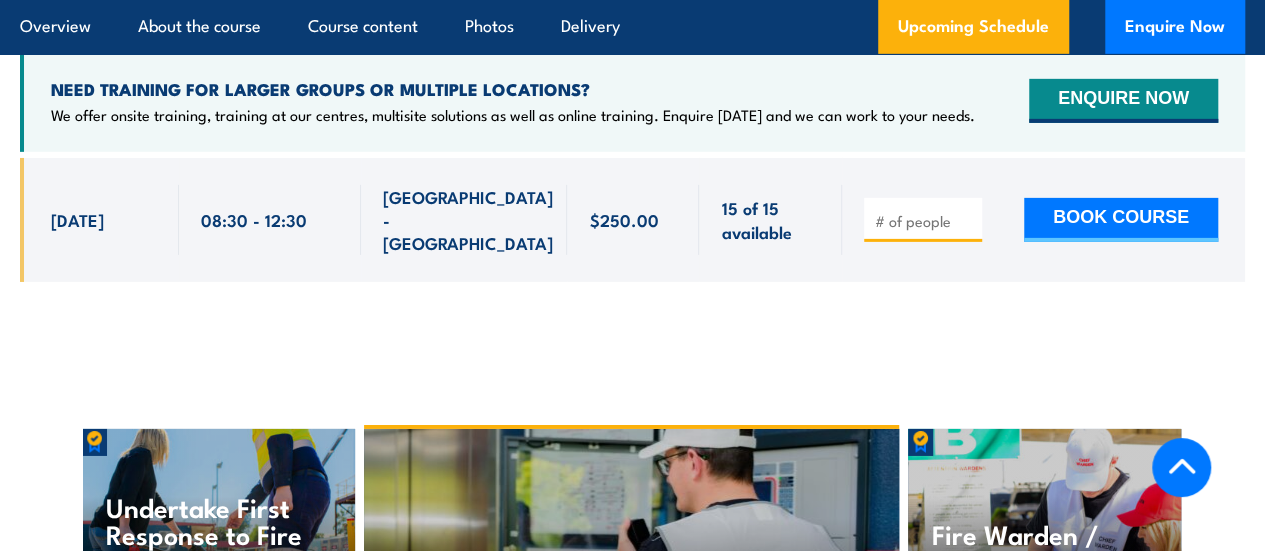 click on "SMITHFIELD - NSW" at bounding box center (468, 220) 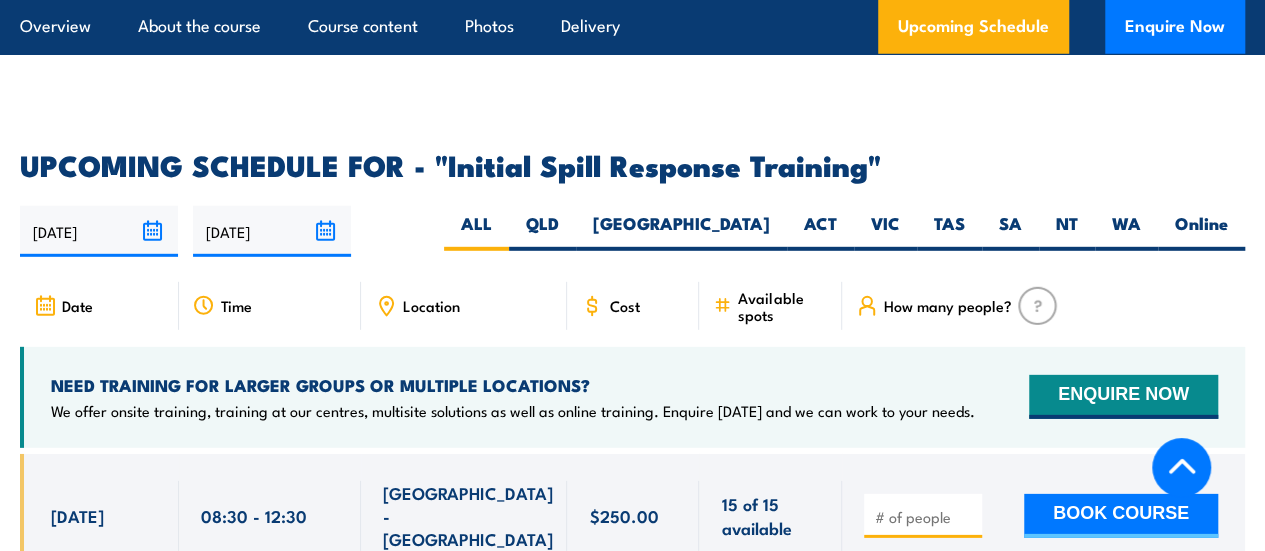 scroll, scrollTop: 2795, scrollLeft: 0, axis: vertical 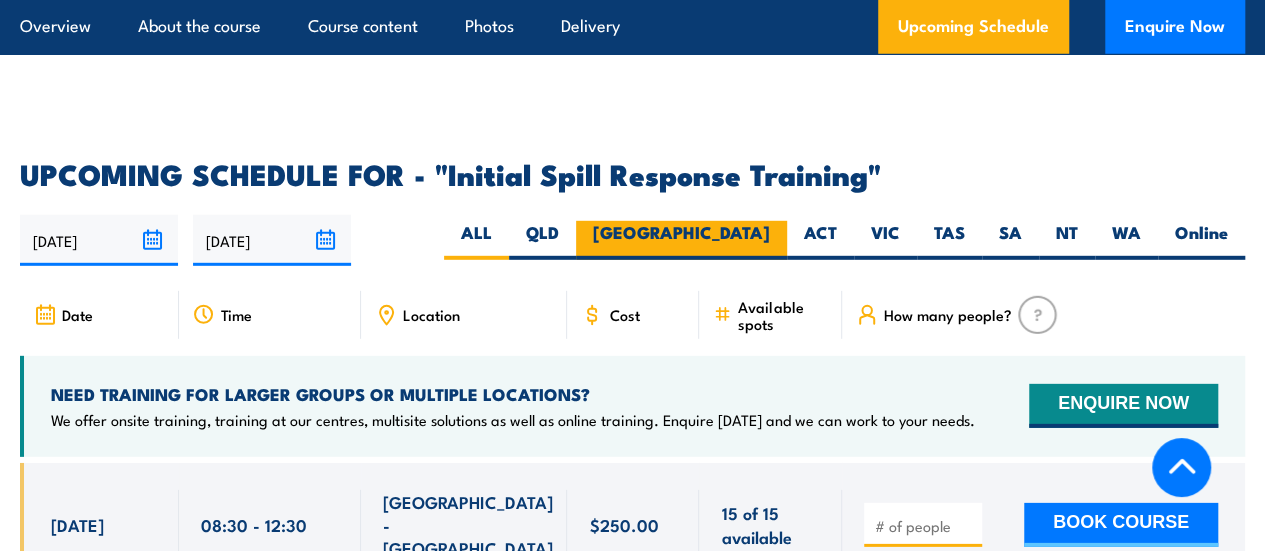 click on "NSW" at bounding box center (681, 240) 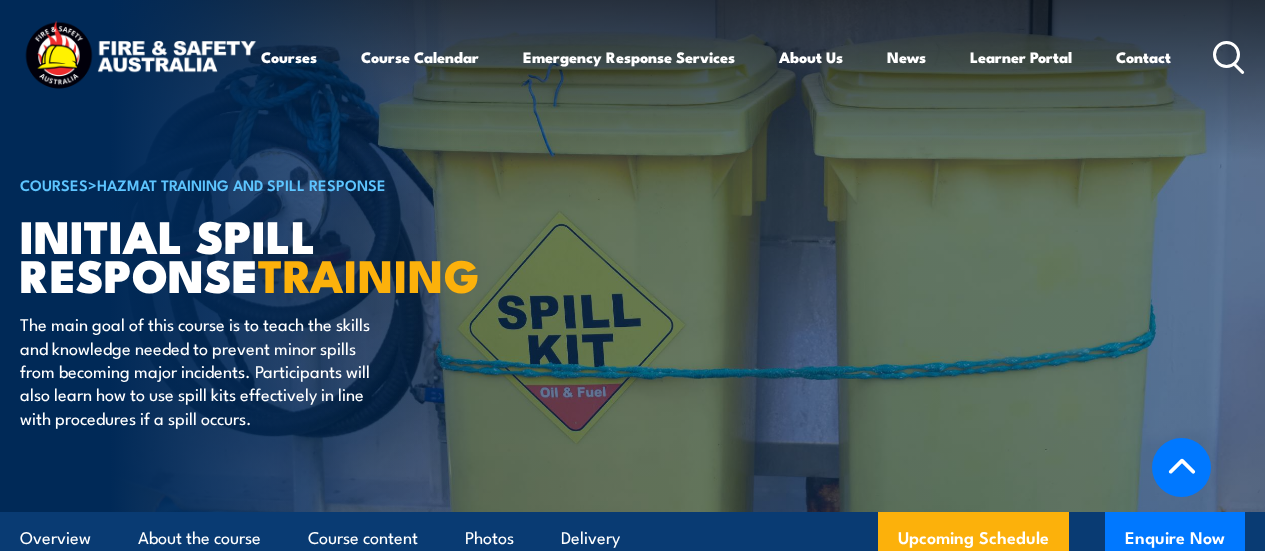 scroll, scrollTop: 3020, scrollLeft: 0, axis: vertical 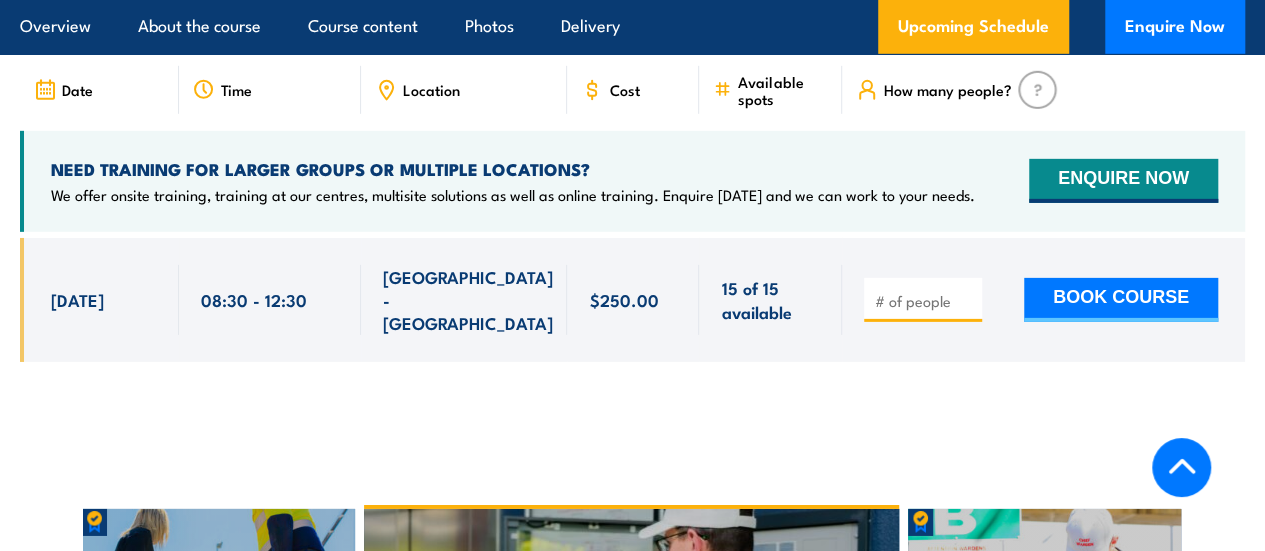 click on "[GEOGRAPHIC_DATA] - [GEOGRAPHIC_DATA]" at bounding box center [464, 300] 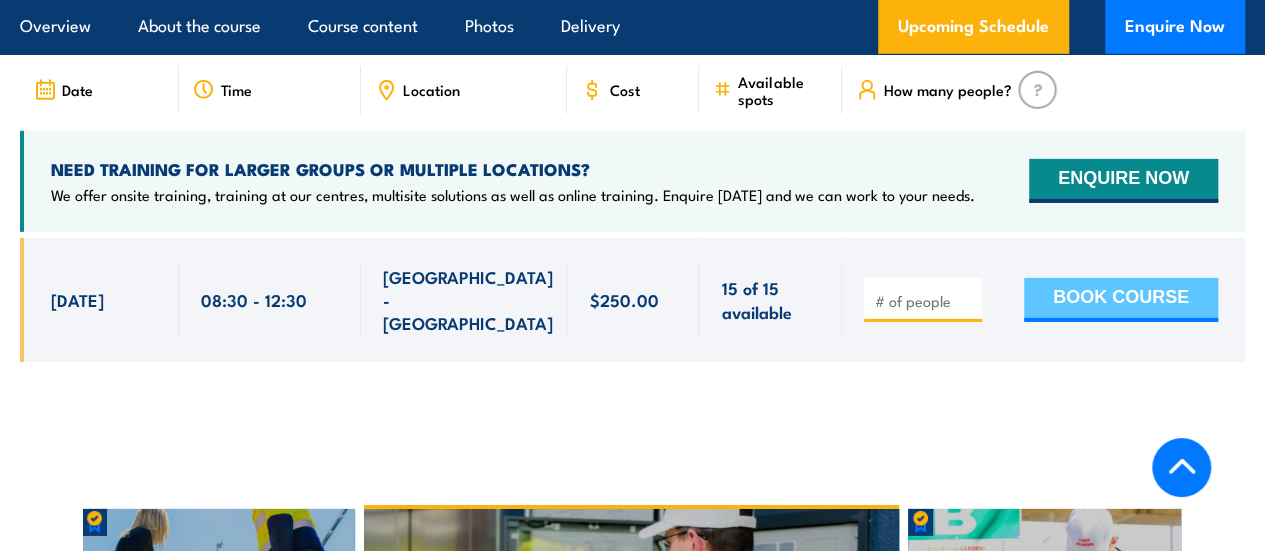 click on "BOOK COURSE" at bounding box center (1121, 300) 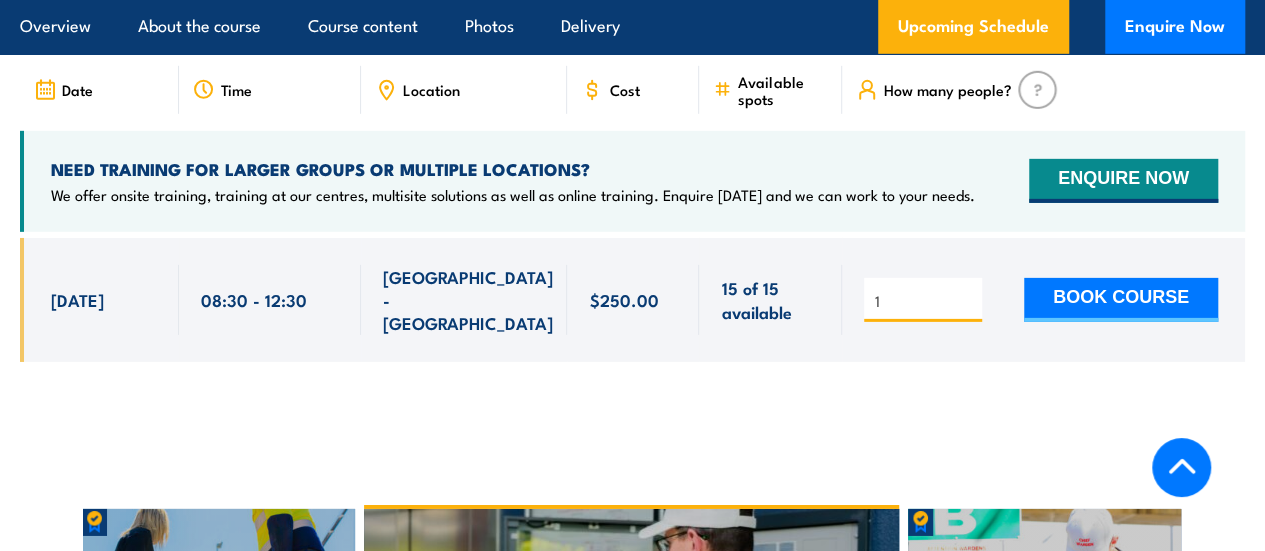 type on "1" 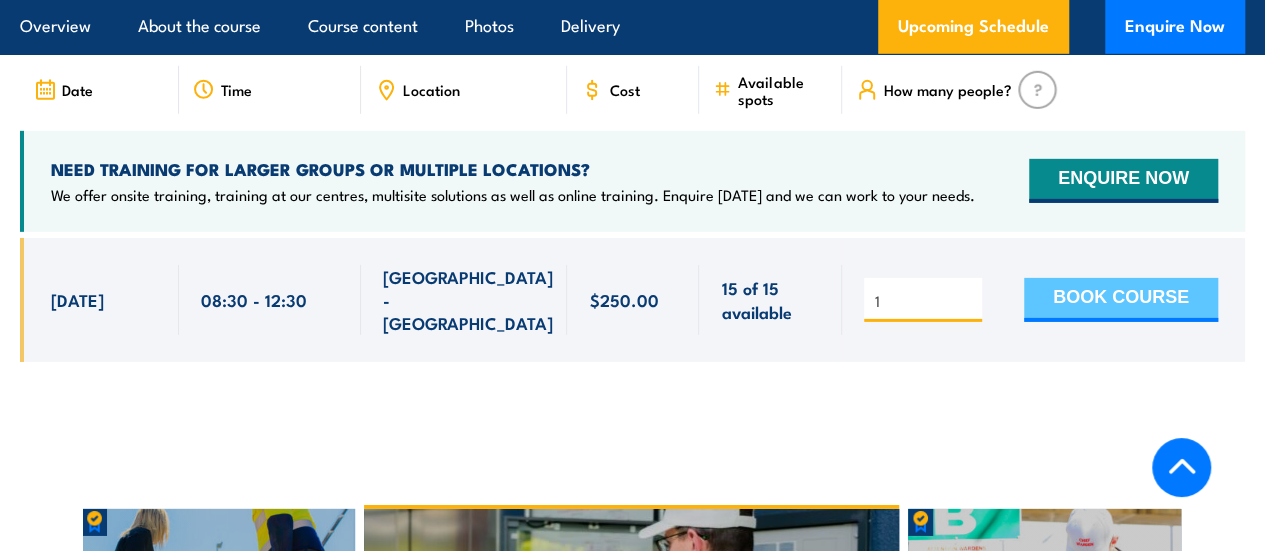 click on "BOOK COURSE" at bounding box center (1121, 300) 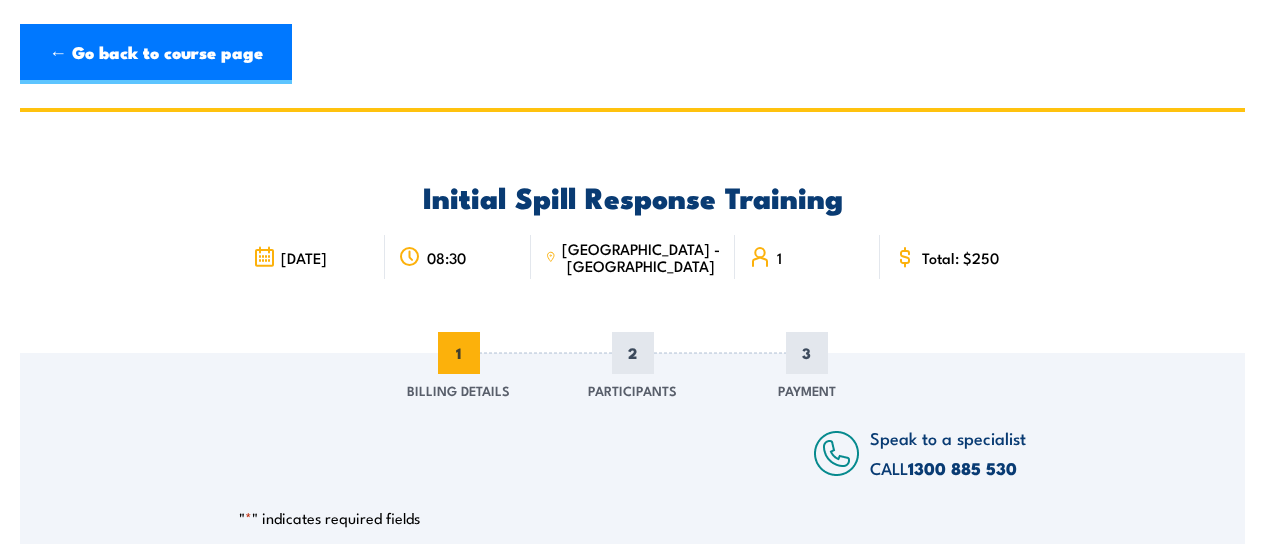 scroll, scrollTop: 0, scrollLeft: 0, axis: both 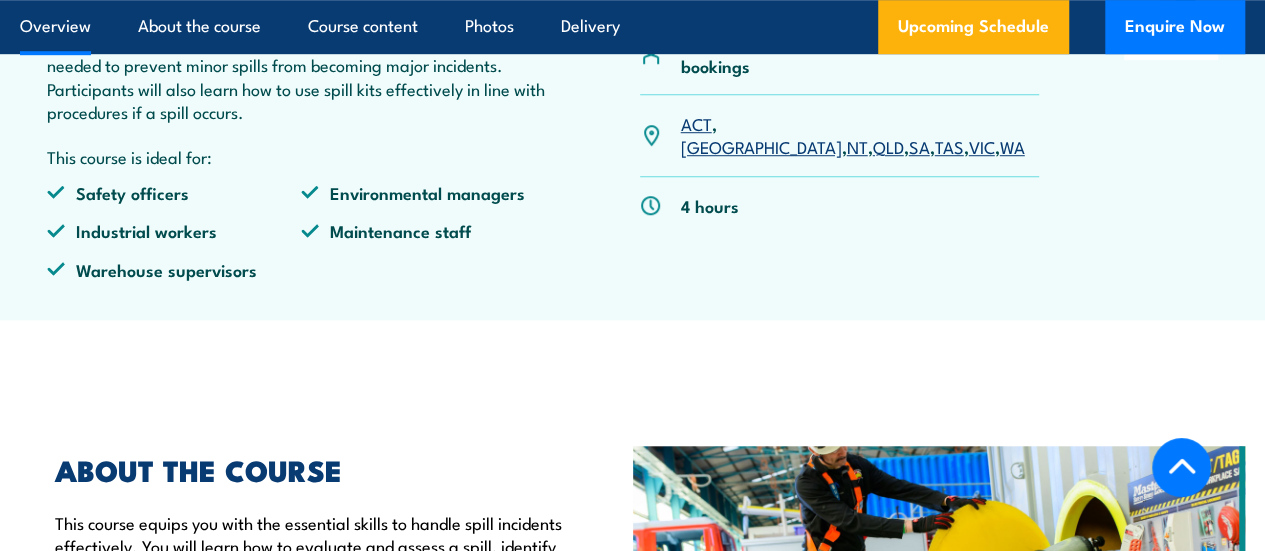click on "[GEOGRAPHIC_DATA]" at bounding box center (761, 146) 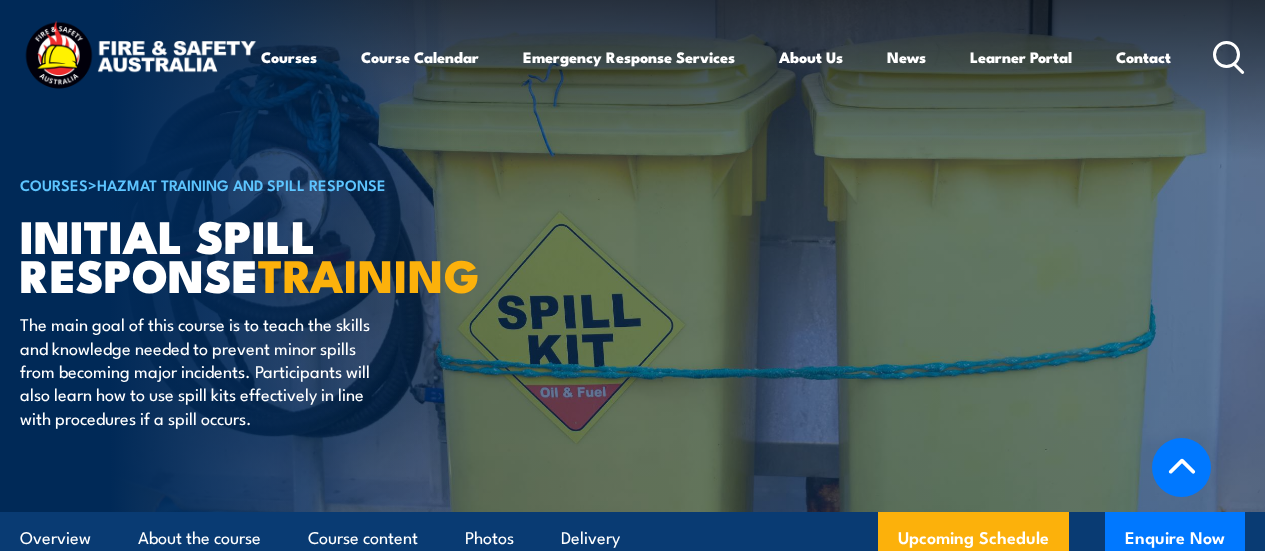 scroll, scrollTop: 3020, scrollLeft: 0, axis: vertical 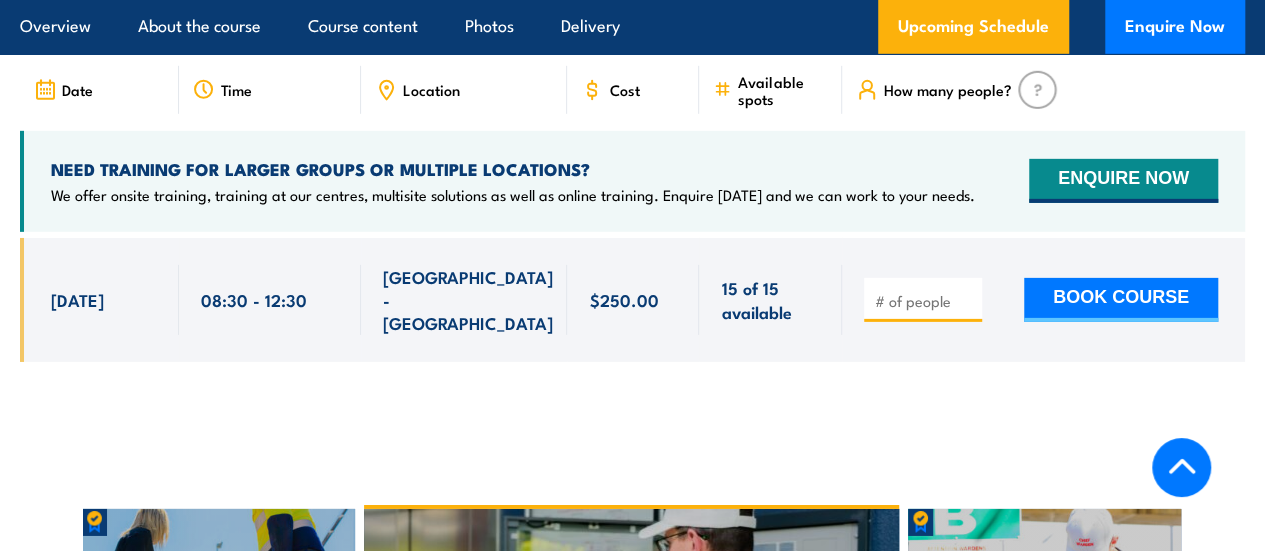 click on "[GEOGRAPHIC_DATA] - [GEOGRAPHIC_DATA]" at bounding box center (468, 300) 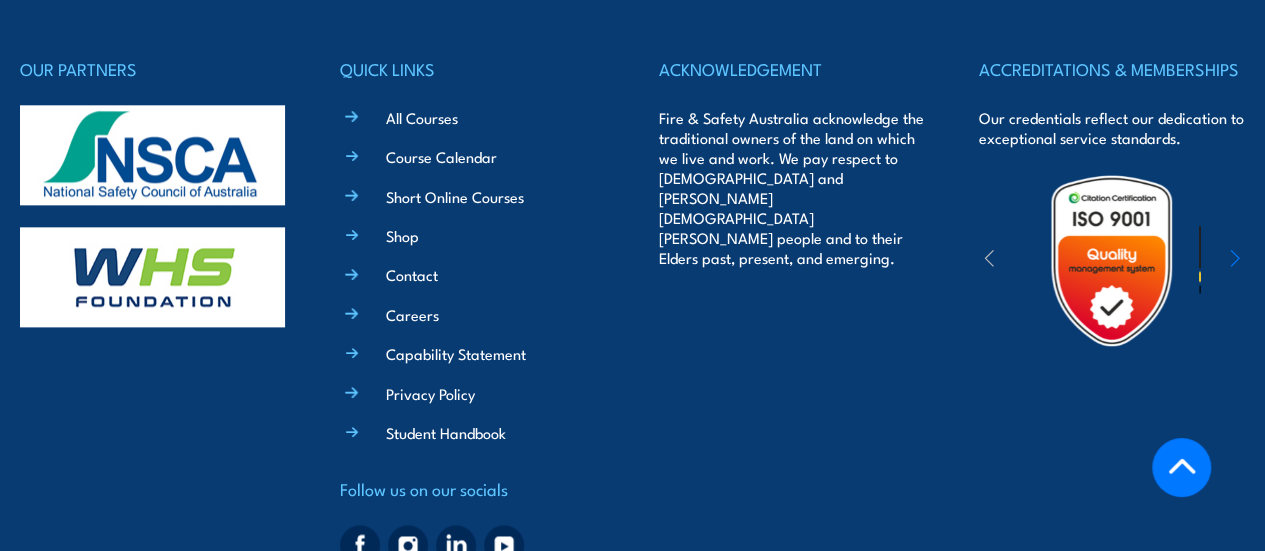 scroll, scrollTop: 4995, scrollLeft: 0, axis: vertical 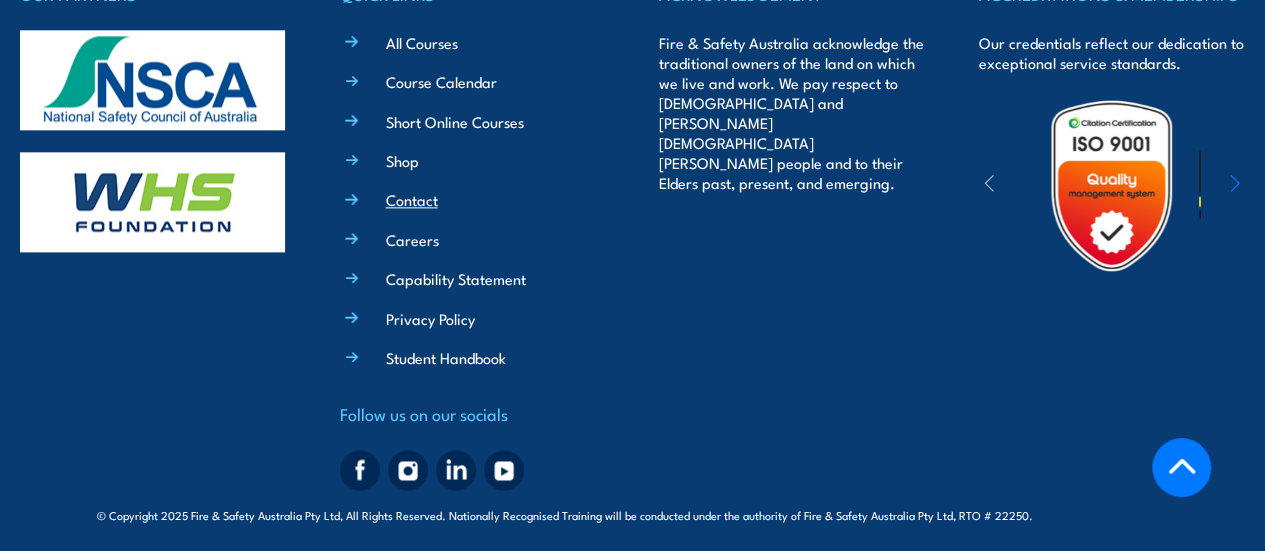 click on "Contact" at bounding box center (412, 199) 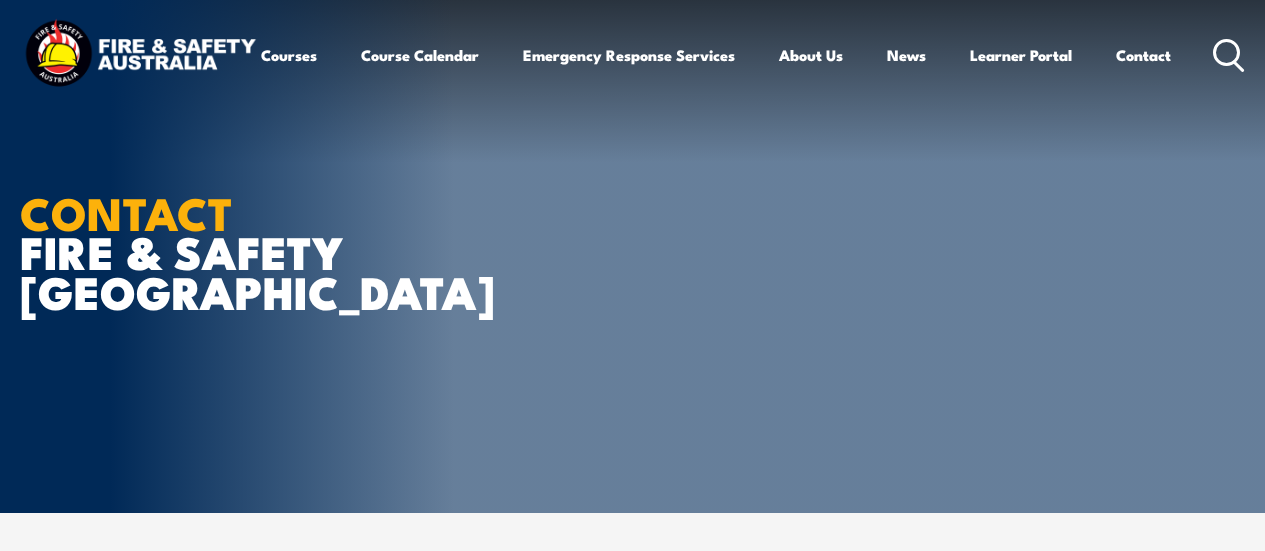 scroll, scrollTop: 0, scrollLeft: 0, axis: both 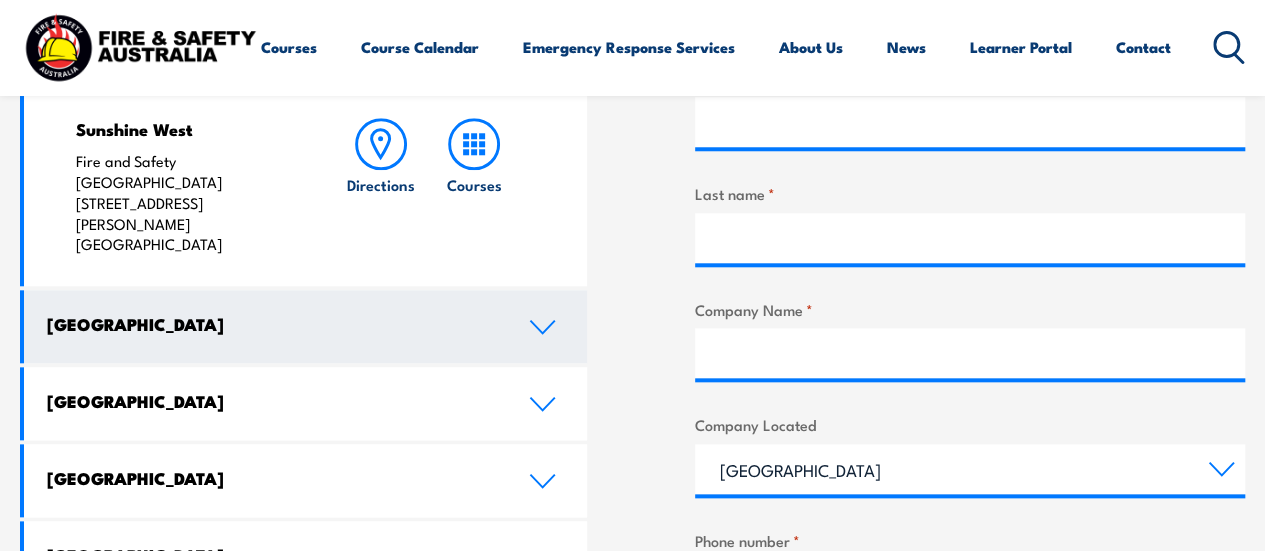 click 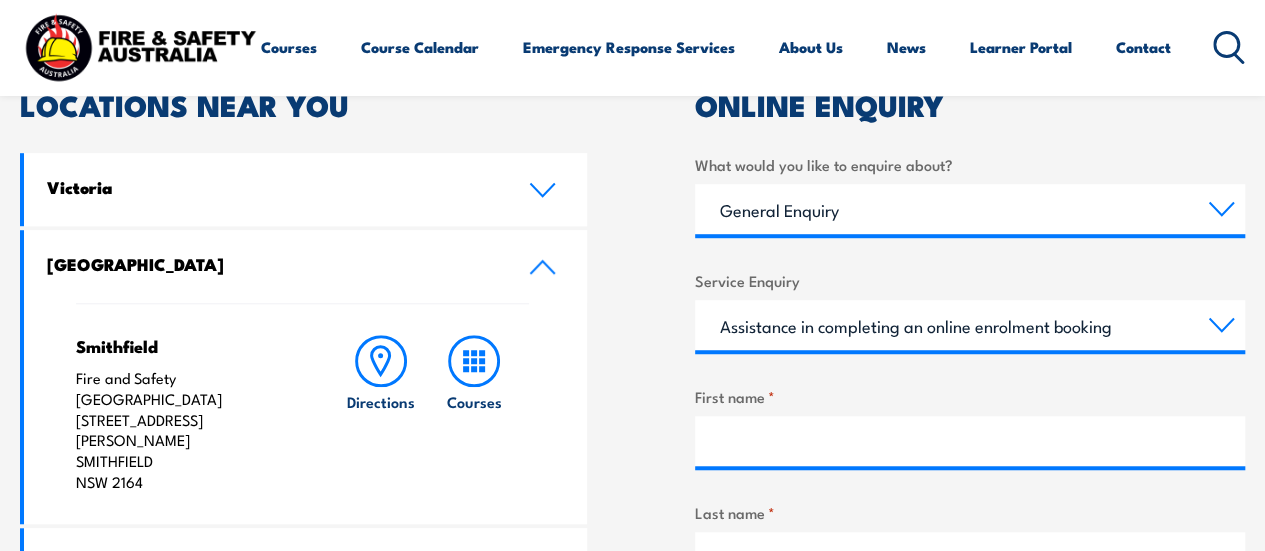 scroll, scrollTop: 600, scrollLeft: 0, axis: vertical 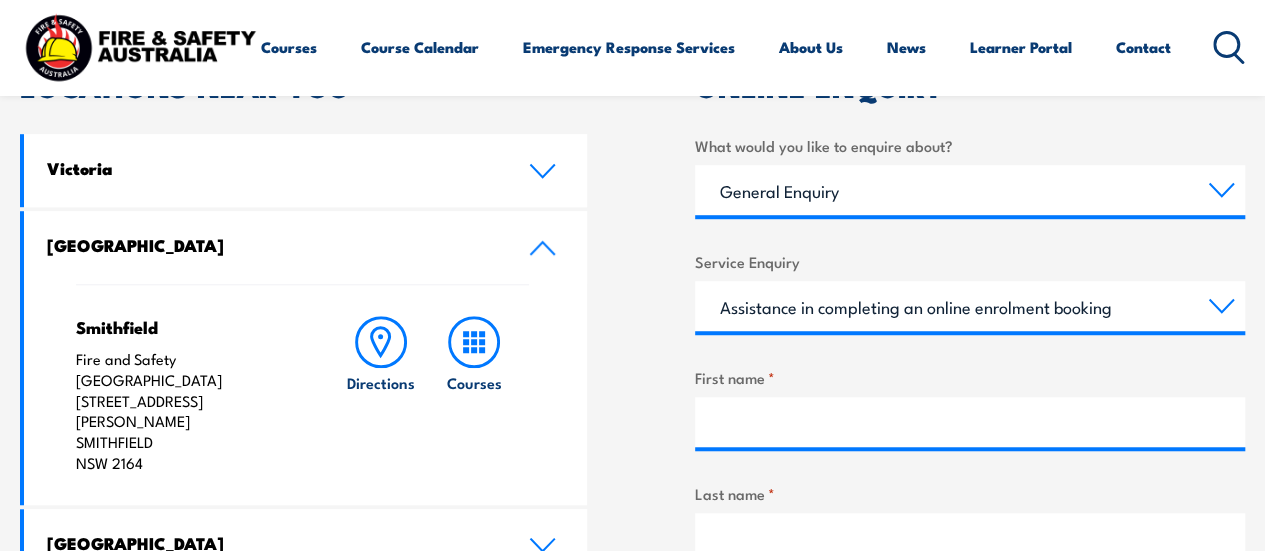 drag, startPoint x: 75, startPoint y: 379, endPoint x: 149, endPoint y: 427, distance: 88.20431 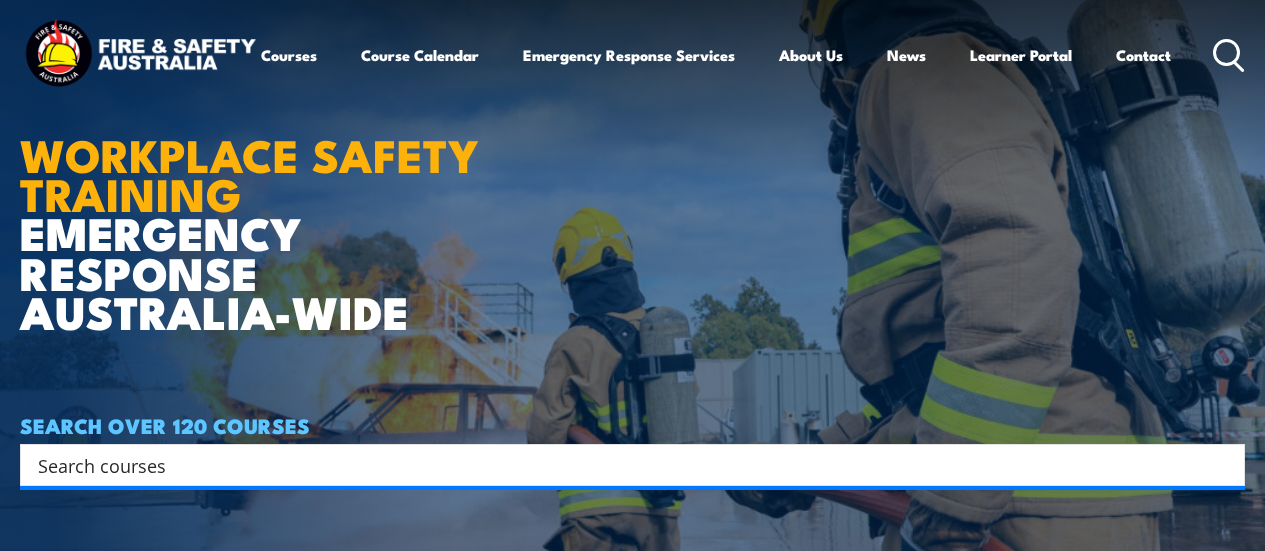scroll, scrollTop: 0, scrollLeft: 0, axis: both 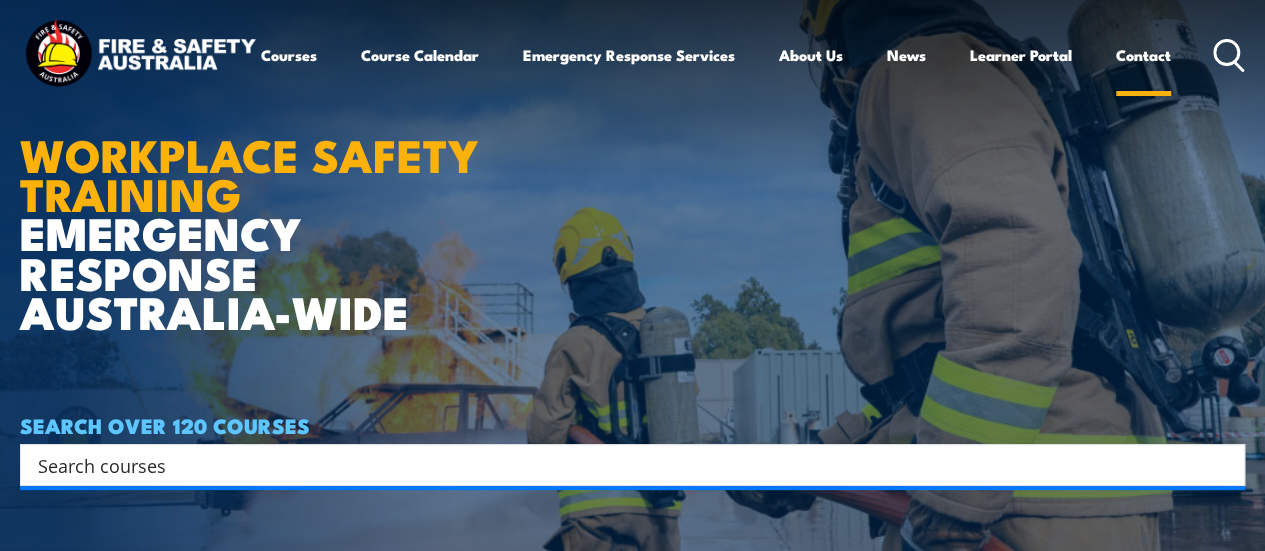 click on "Contact" at bounding box center (1143, 55) 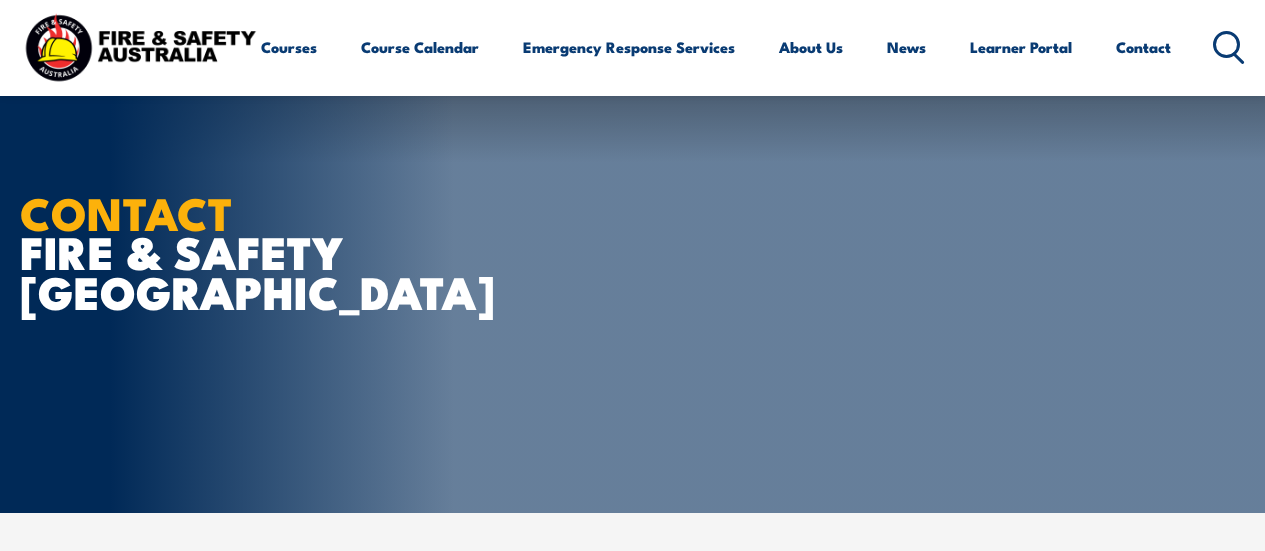 scroll, scrollTop: 286, scrollLeft: 0, axis: vertical 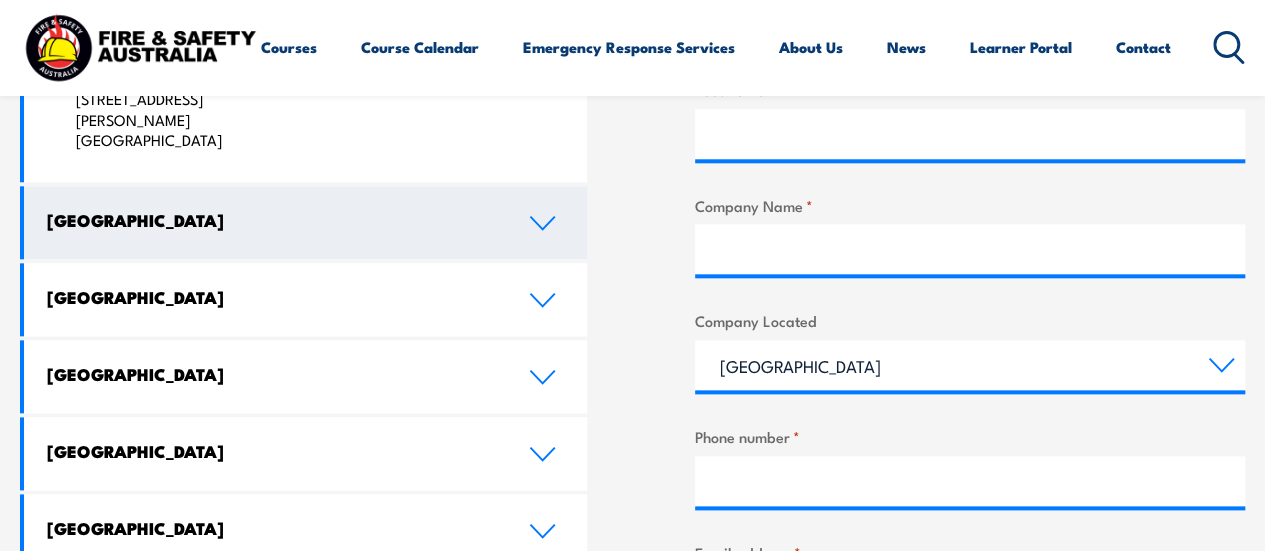 click 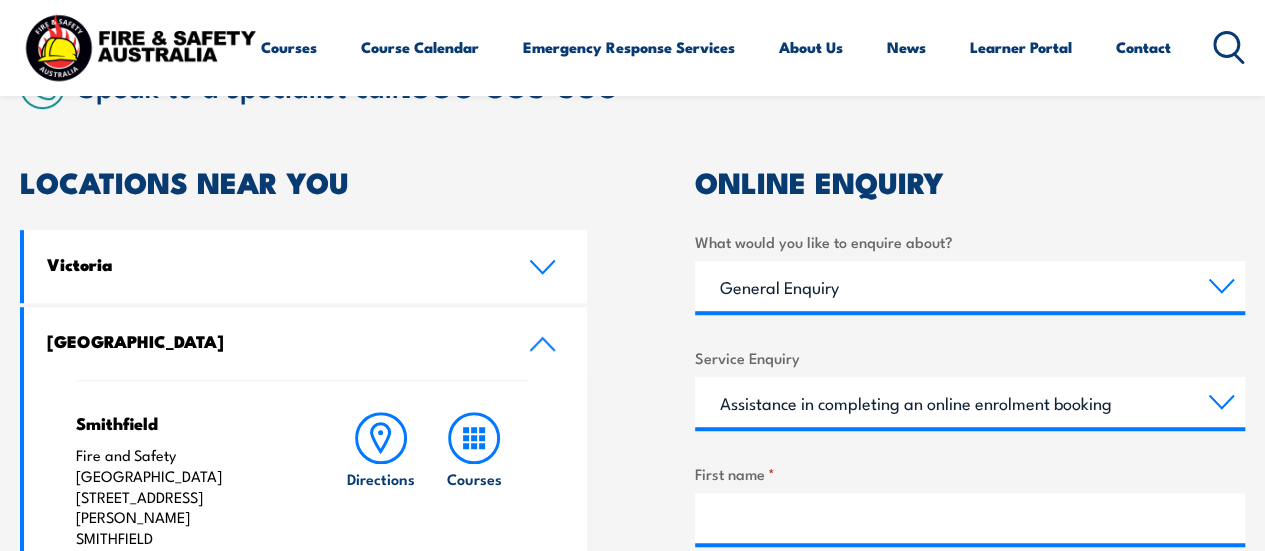 scroll, scrollTop: 604, scrollLeft: 0, axis: vertical 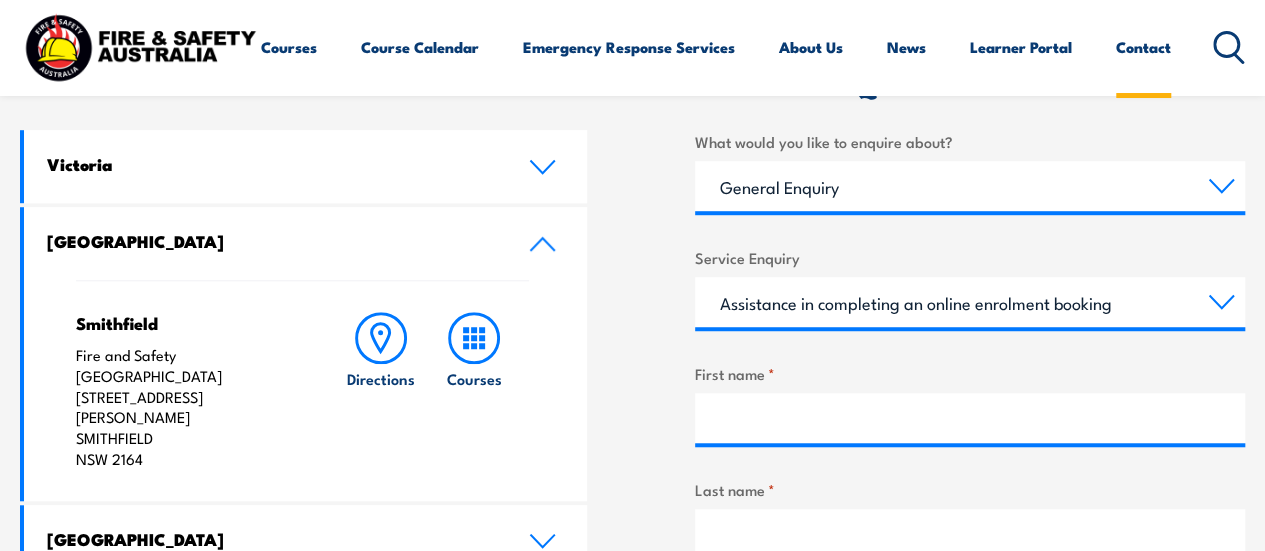 click on "Contact" at bounding box center (1143, 47) 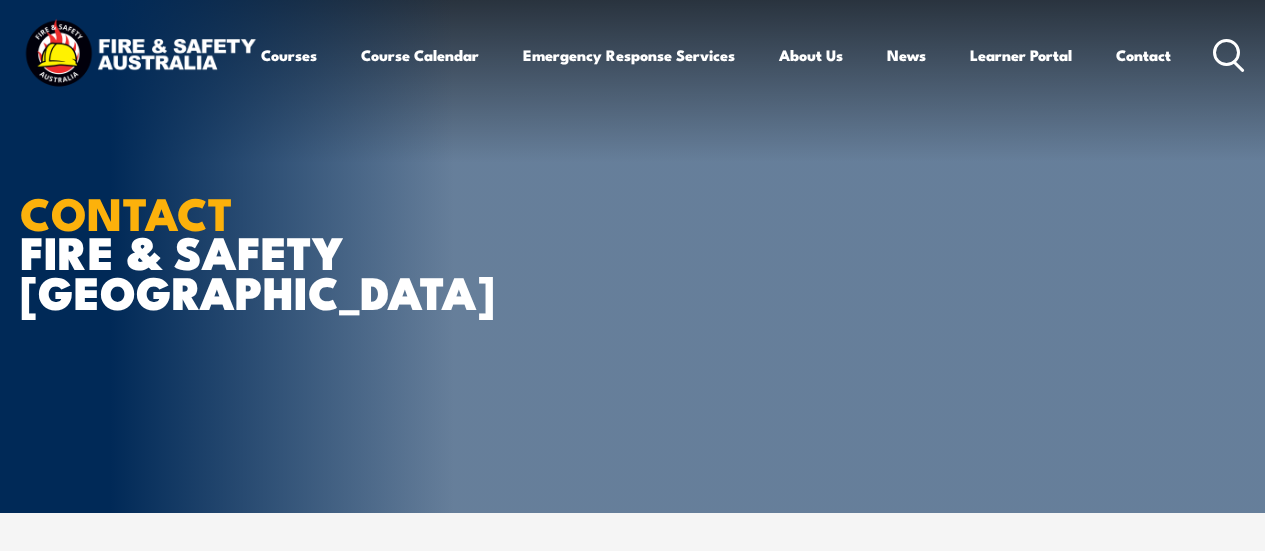 scroll, scrollTop: 0, scrollLeft: 0, axis: both 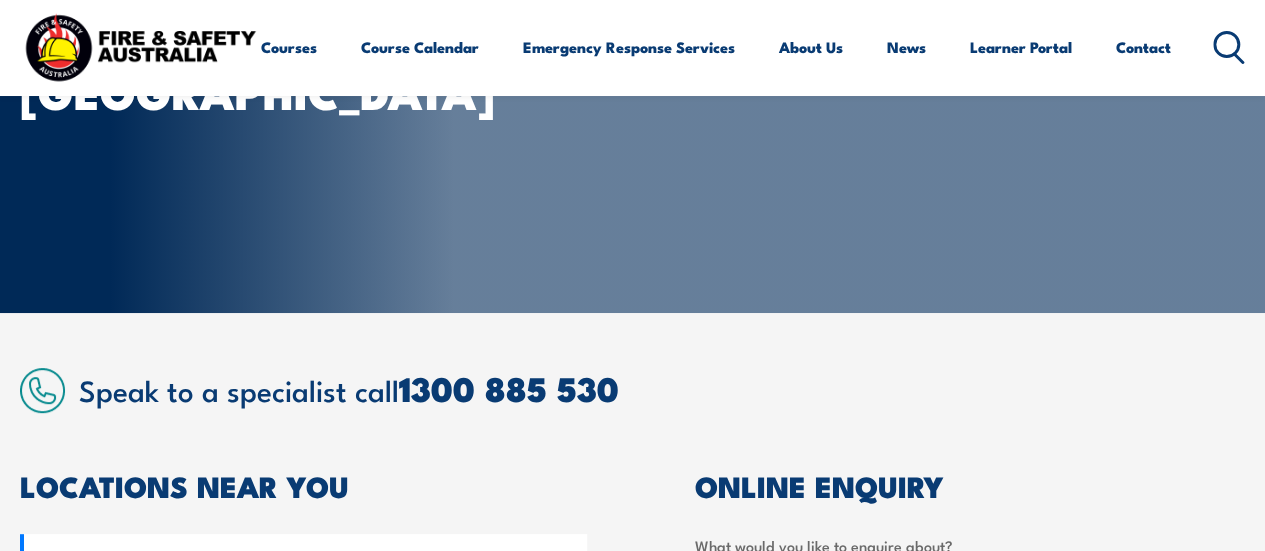 drag, startPoint x: 438, startPoint y: 383, endPoint x: 516, endPoint y: 447, distance: 100.89599 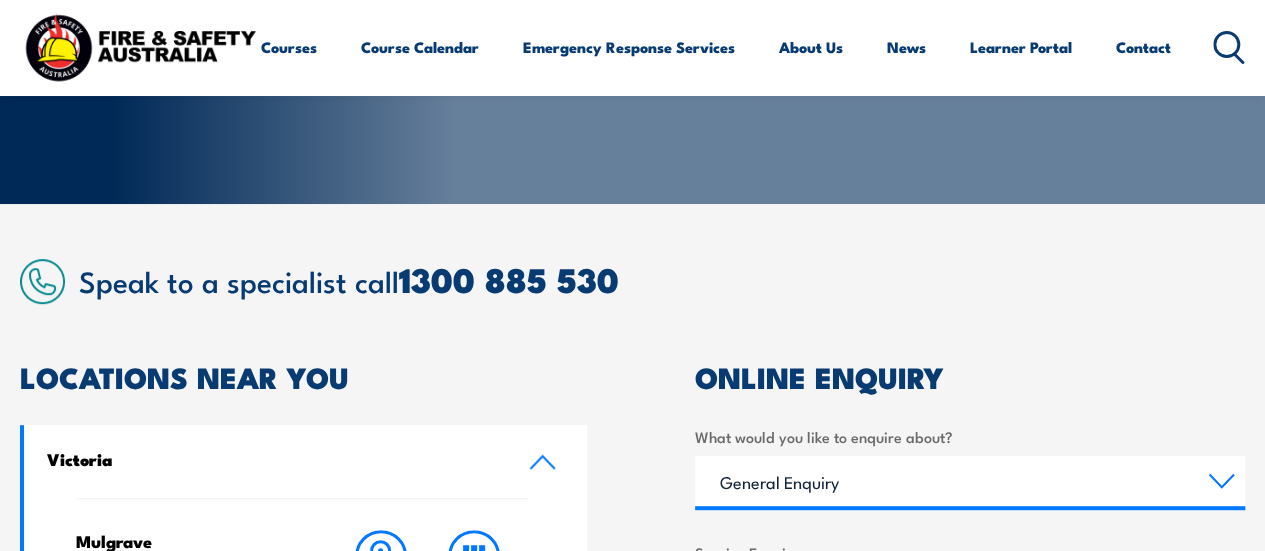 scroll, scrollTop: 300, scrollLeft: 0, axis: vertical 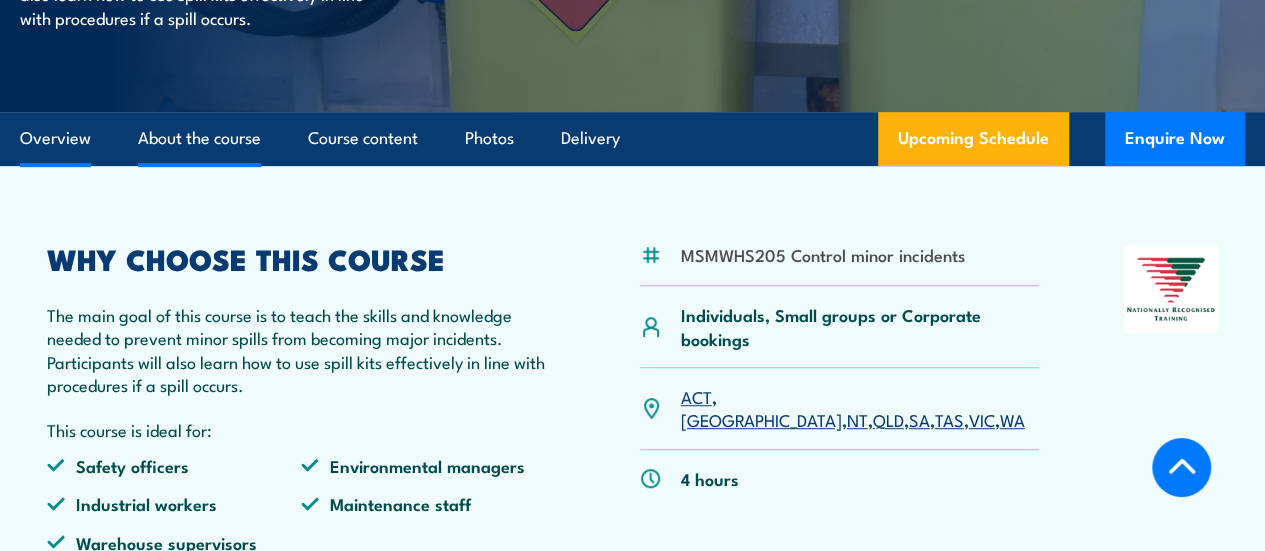 click on "About the course" at bounding box center (199, 138) 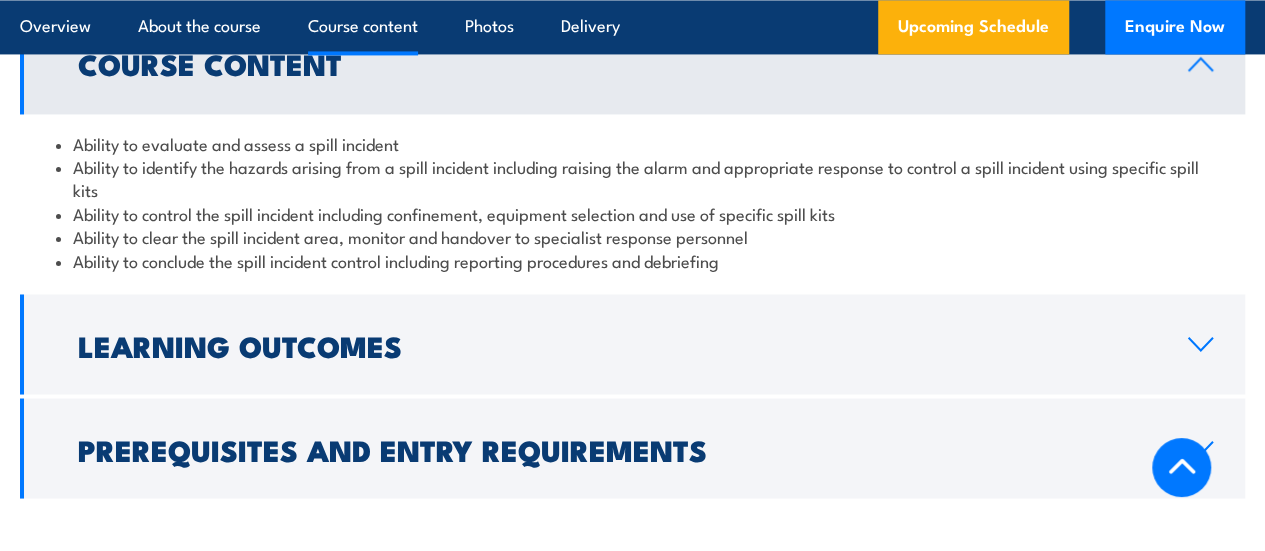scroll, scrollTop: 1602, scrollLeft: 0, axis: vertical 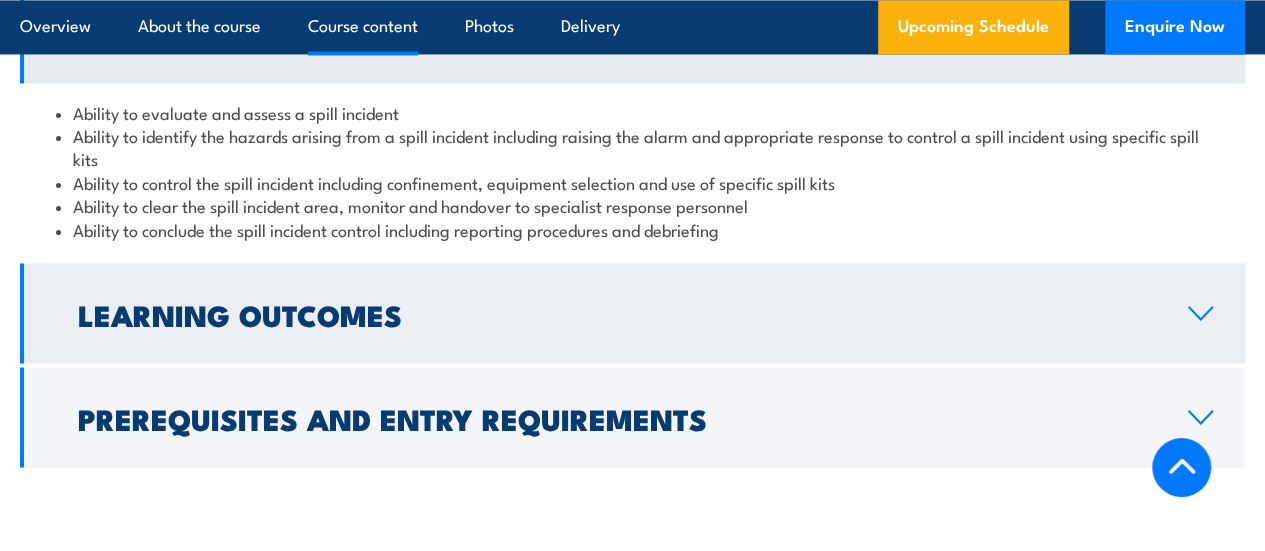 click on "Learning Outcomes" at bounding box center (632, 313) 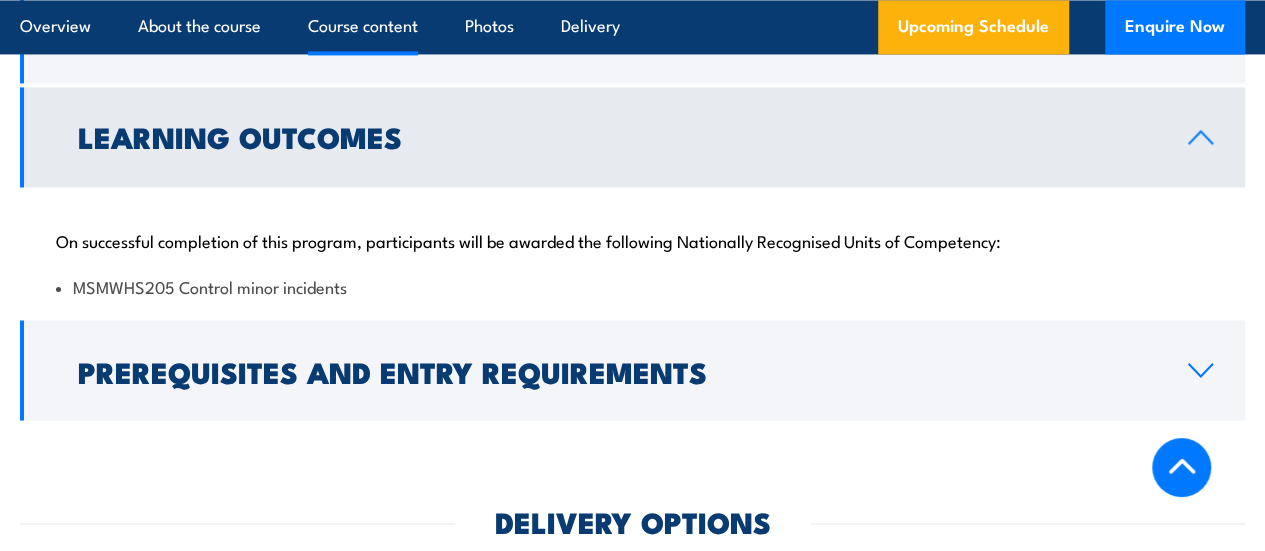 click on "Learning Outcomes" at bounding box center (632, 137) 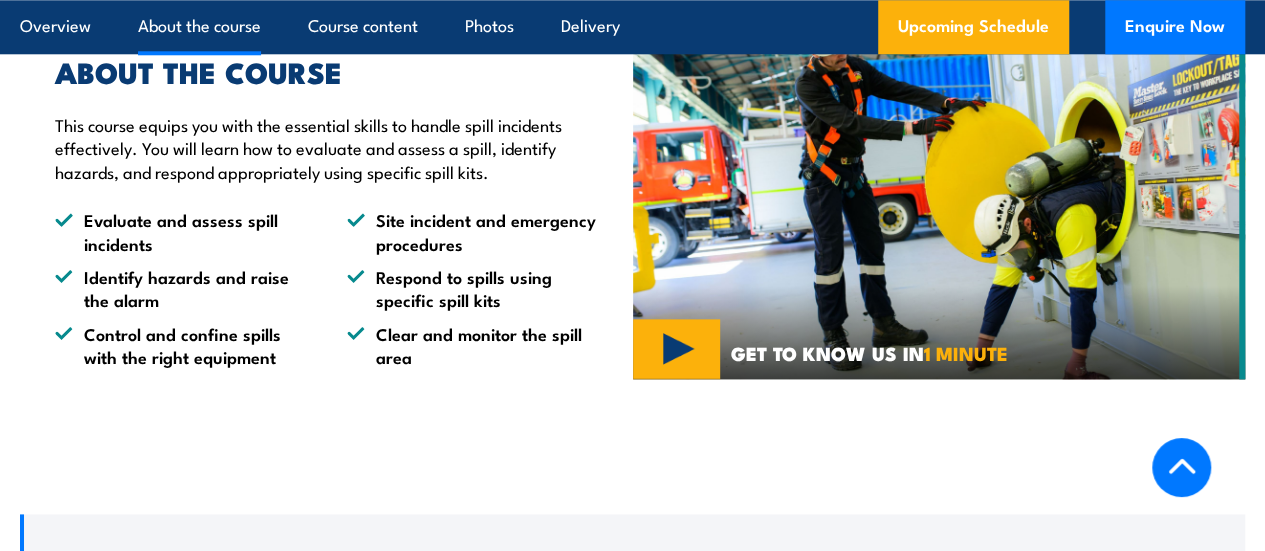scroll, scrollTop: 1102, scrollLeft: 0, axis: vertical 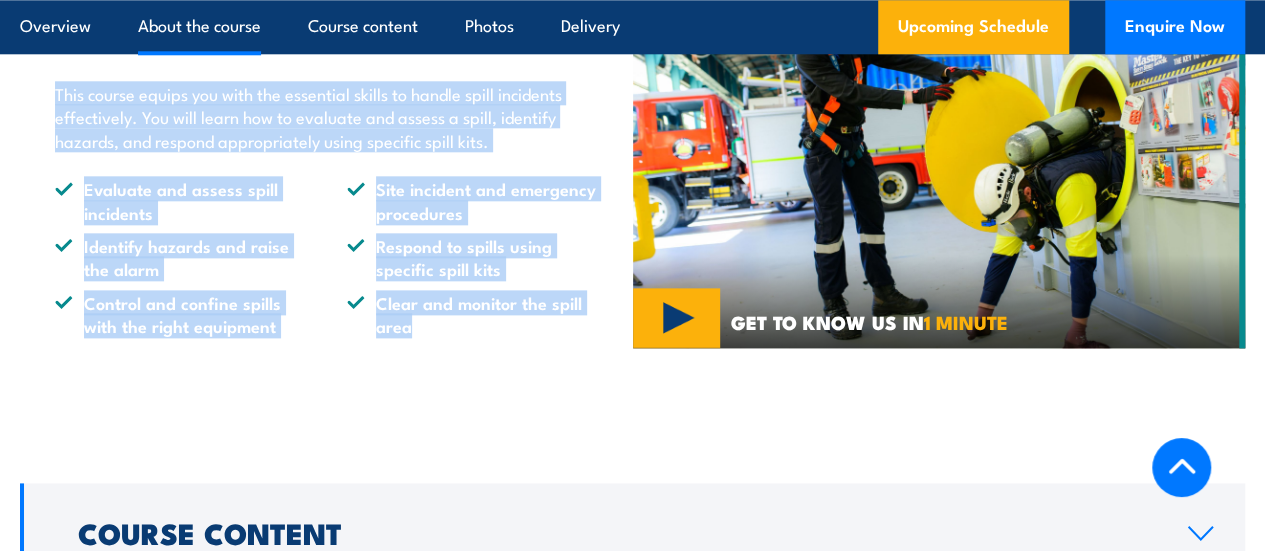 drag, startPoint x: 57, startPoint y: 140, endPoint x: 522, endPoint y: 379, distance: 522.825 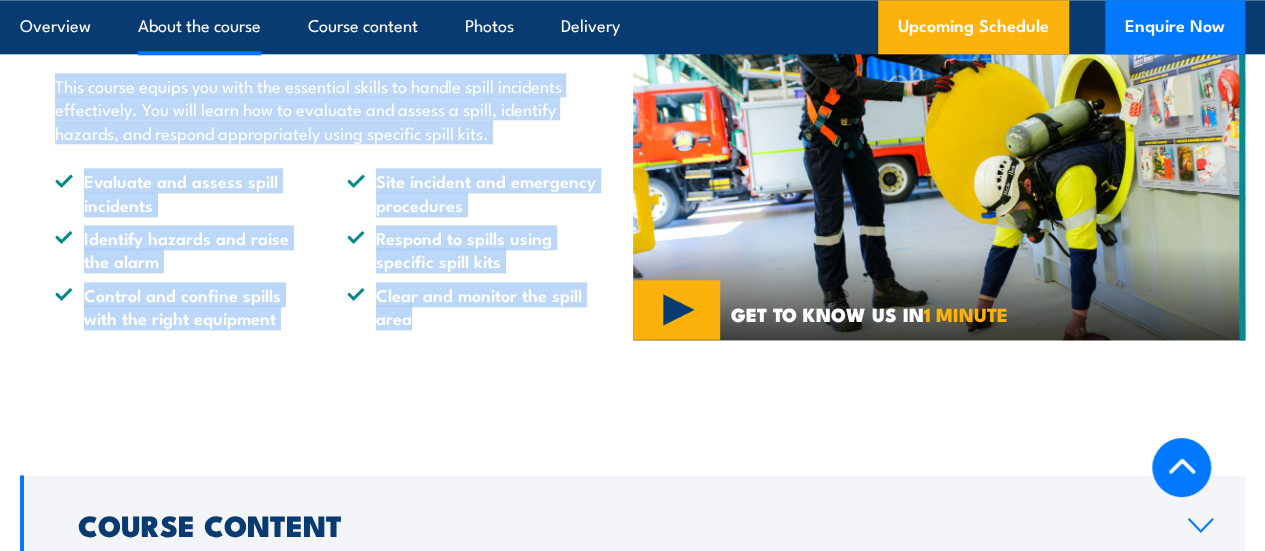 scroll, scrollTop: 1502, scrollLeft: 0, axis: vertical 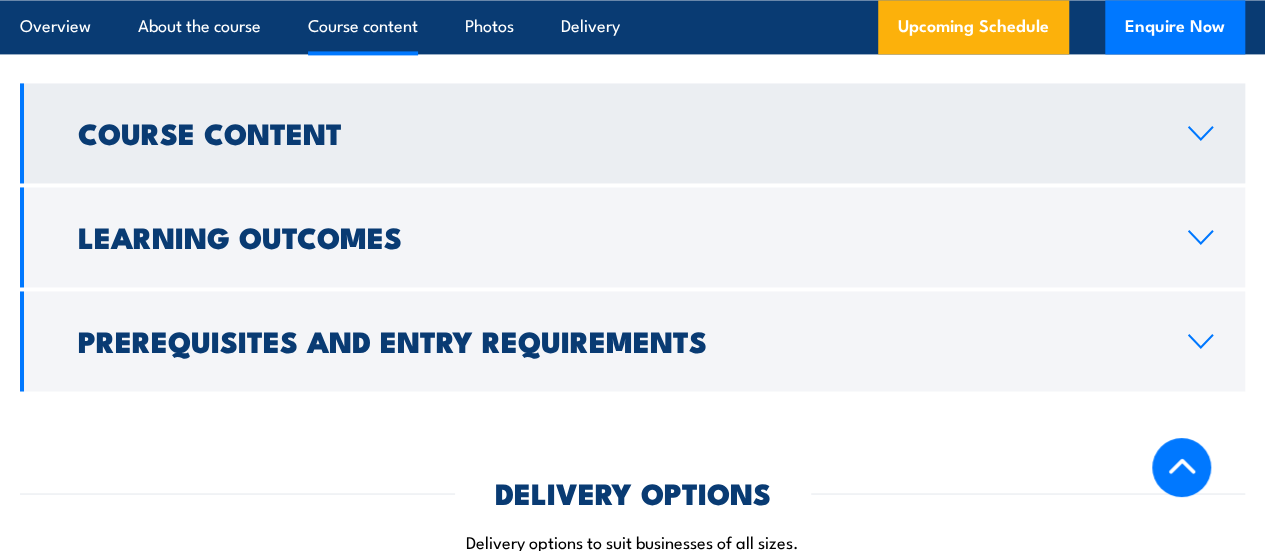 click on "Course Content" at bounding box center [632, 133] 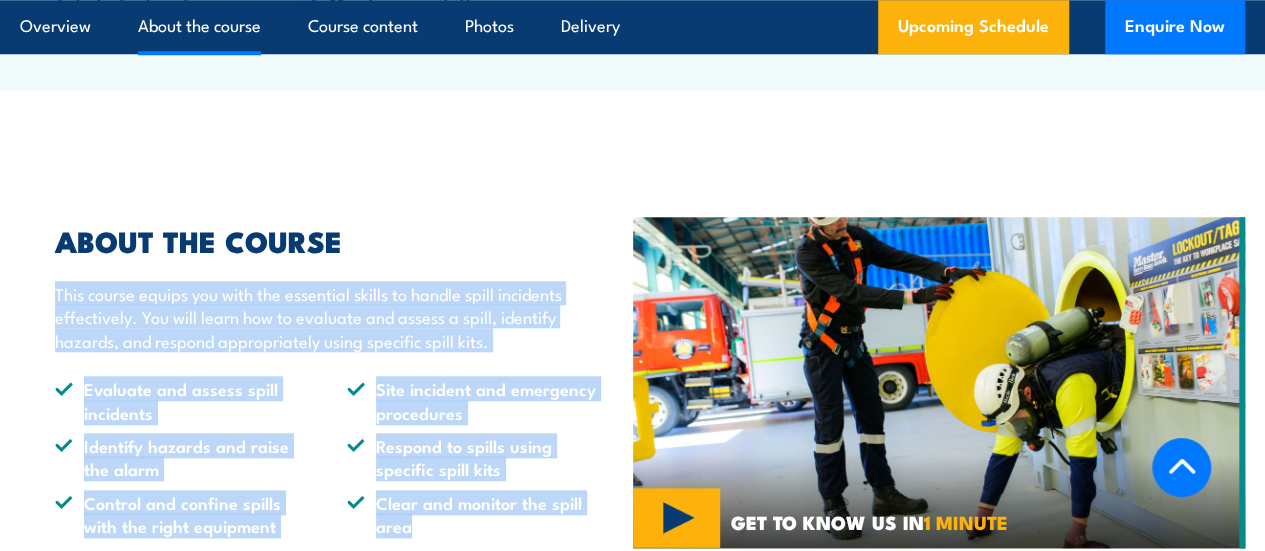 scroll, scrollTop: 1102, scrollLeft: 0, axis: vertical 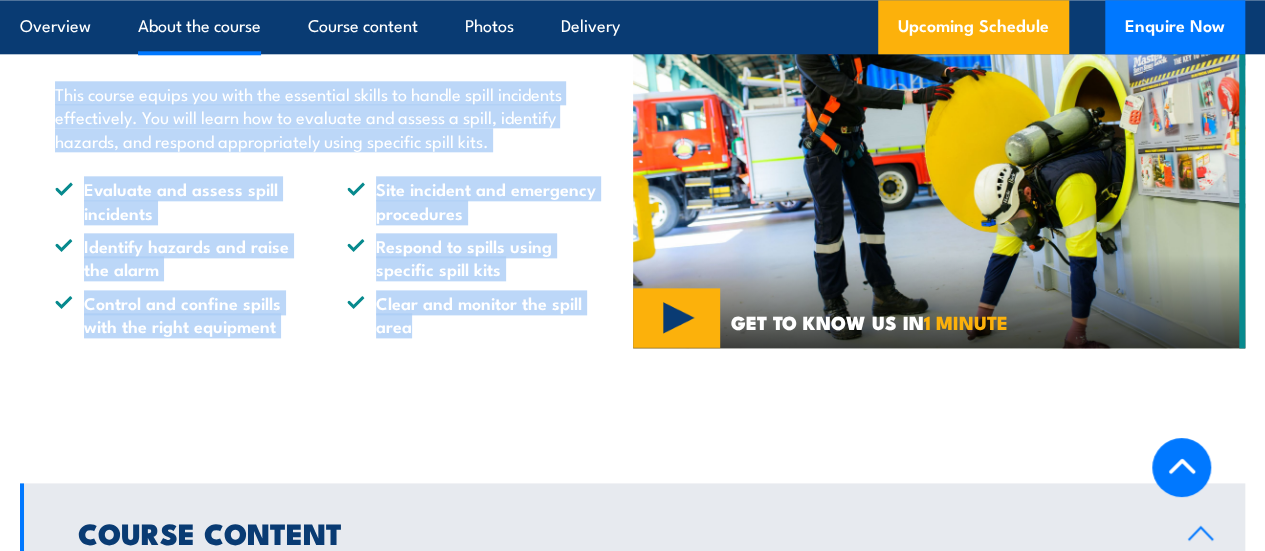 click on "This course equips you with the essential skills to handle spill incidents effectively. You will learn how to evaluate and assess a spill, identify hazards, and respond appropriately using specific spill kits." at bounding box center (329, 117) 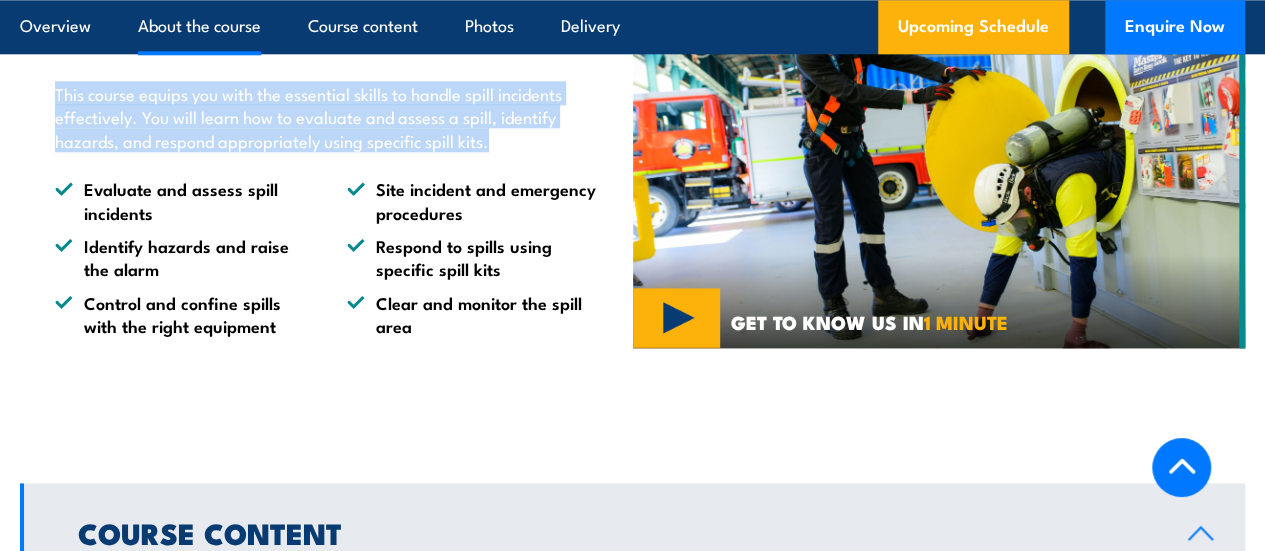 drag, startPoint x: 58, startPoint y: 139, endPoint x: 503, endPoint y: 194, distance: 448.386 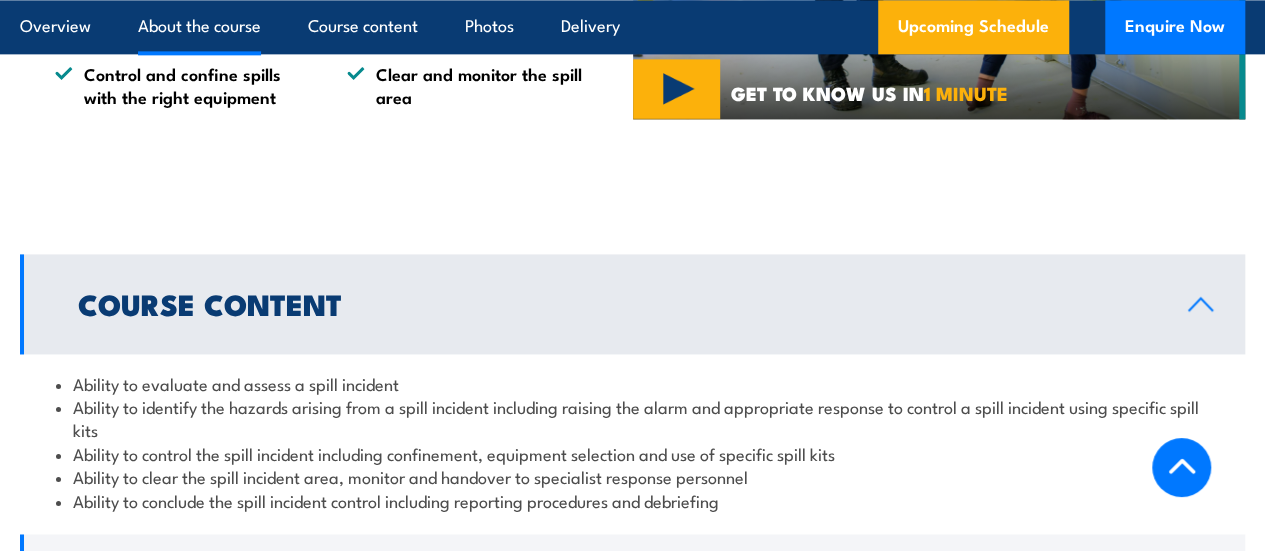 scroll, scrollTop: 1502, scrollLeft: 0, axis: vertical 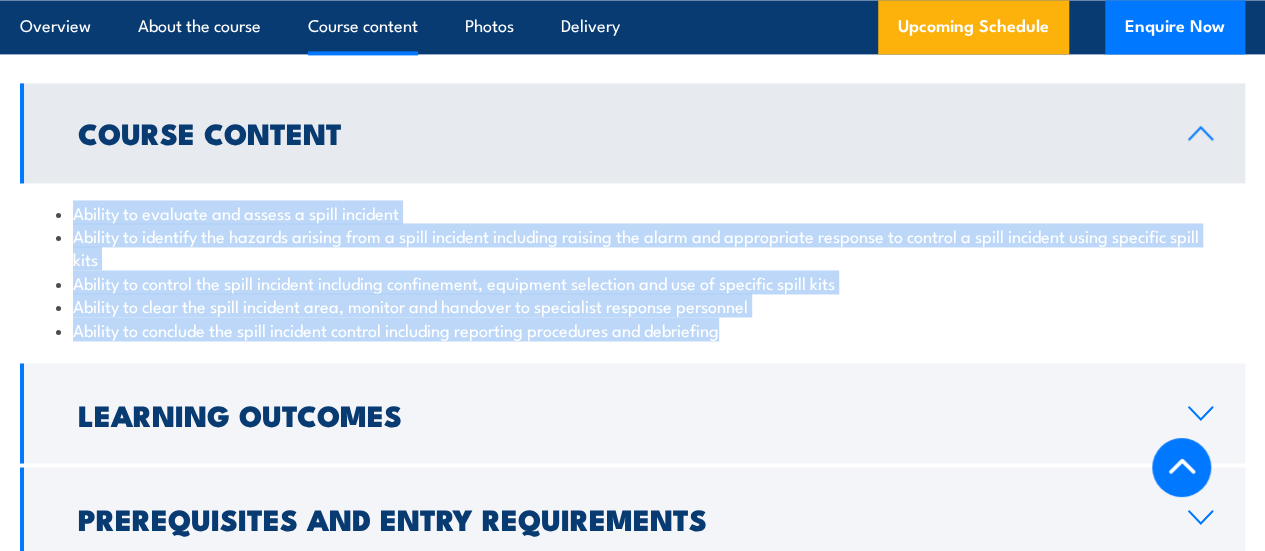 drag, startPoint x: 78, startPoint y: 257, endPoint x: 757, endPoint y: 387, distance: 691.33276 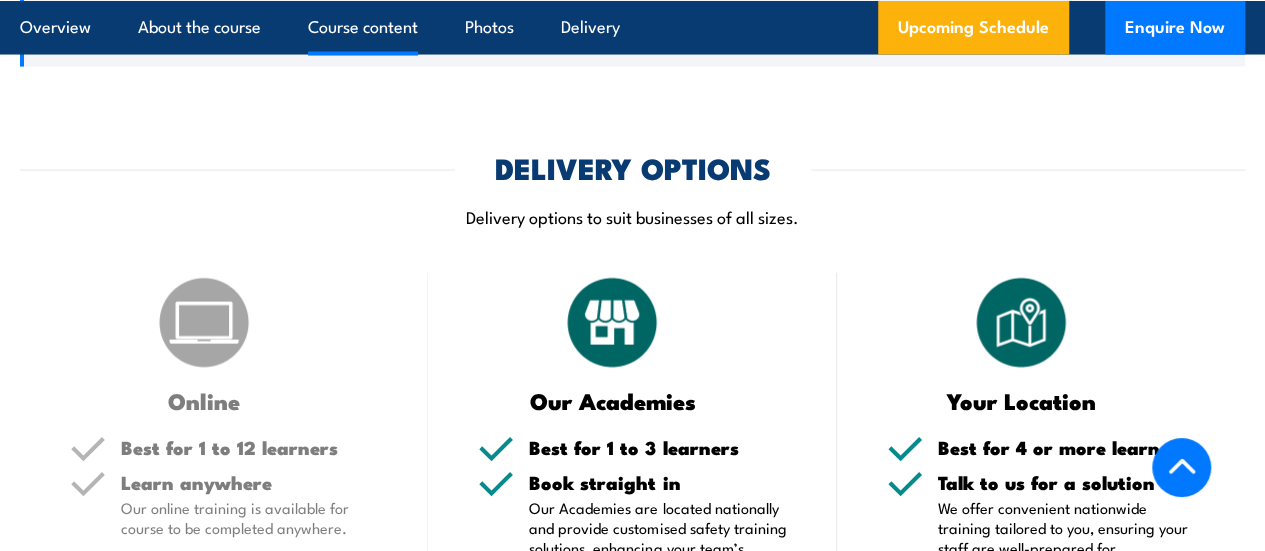 scroll, scrollTop: 1602, scrollLeft: 0, axis: vertical 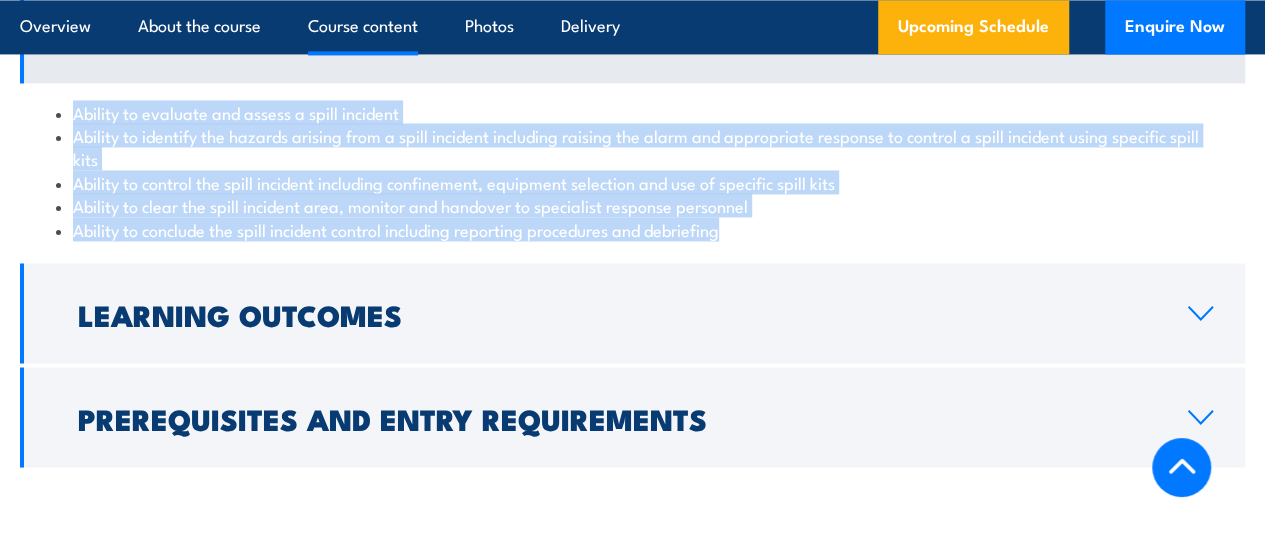 drag, startPoint x: 1192, startPoint y: 359, endPoint x: 781, endPoint y: 339, distance: 411.48633 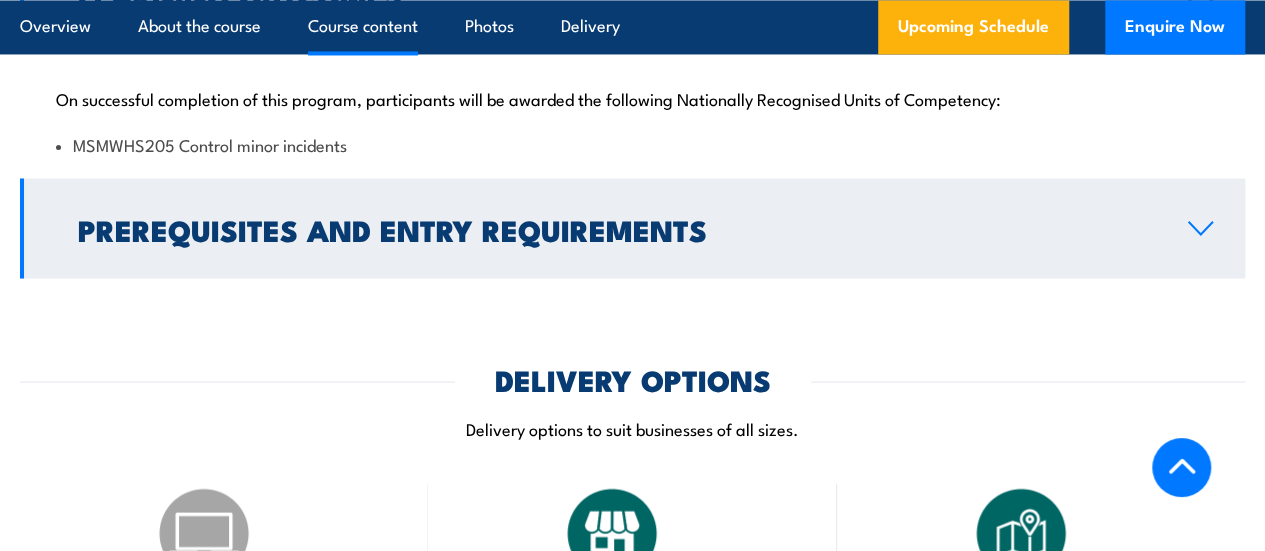 scroll, scrollTop: 1802, scrollLeft: 0, axis: vertical 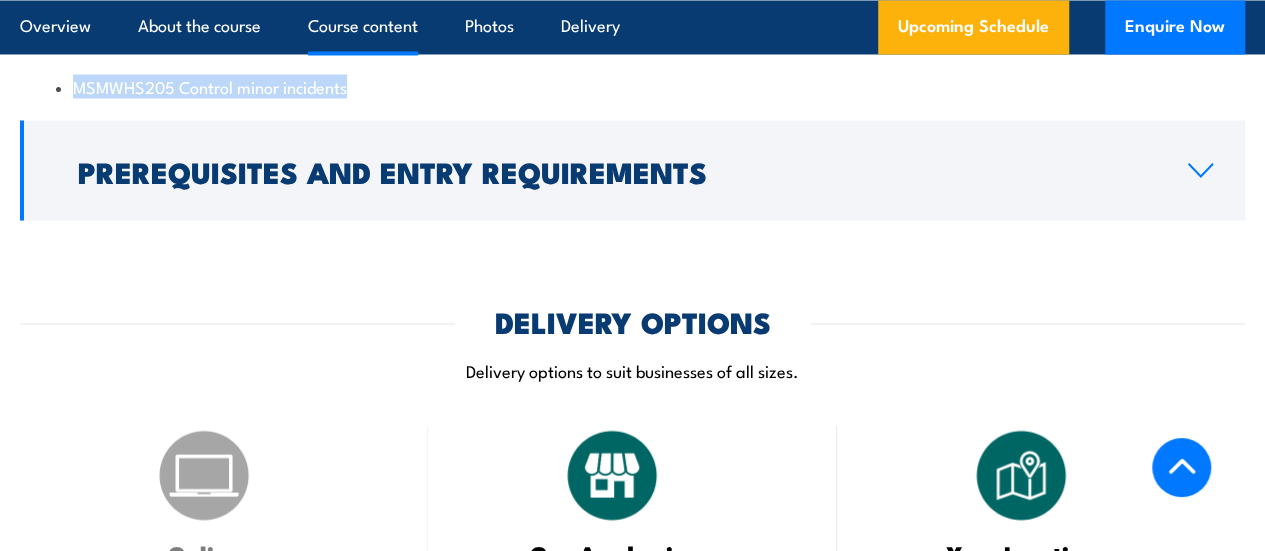 drag, startPoint x: 56, startPoint y: 83, endPoint x: 396, endPoint y: 121, distance: 342.11694 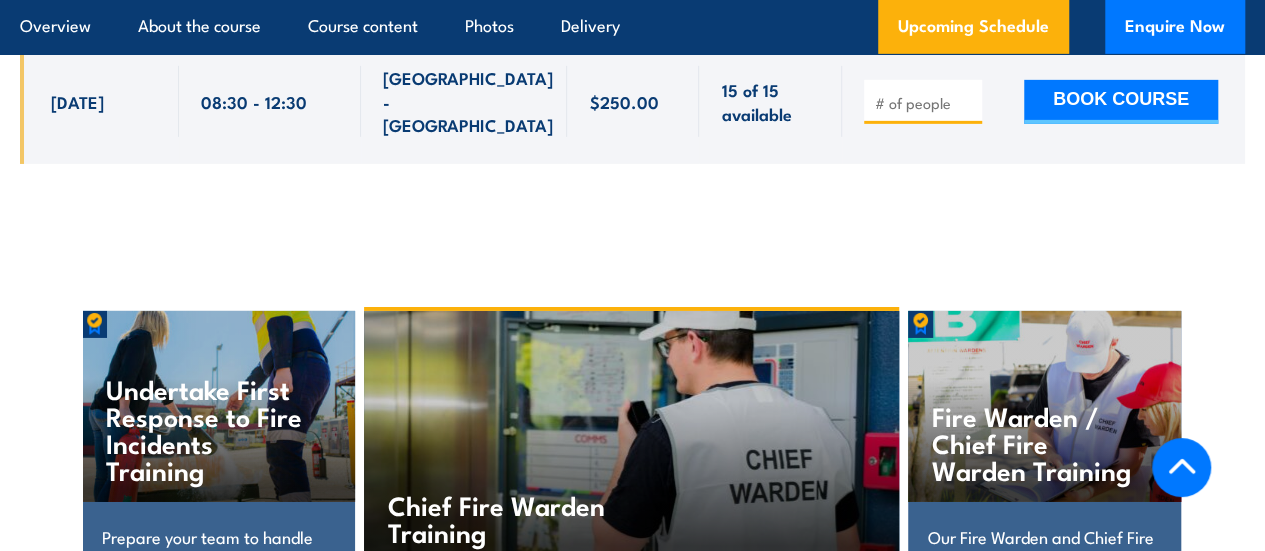 scroll, scrollTop: 3202, scrollLeft: 0, axis: vertical 